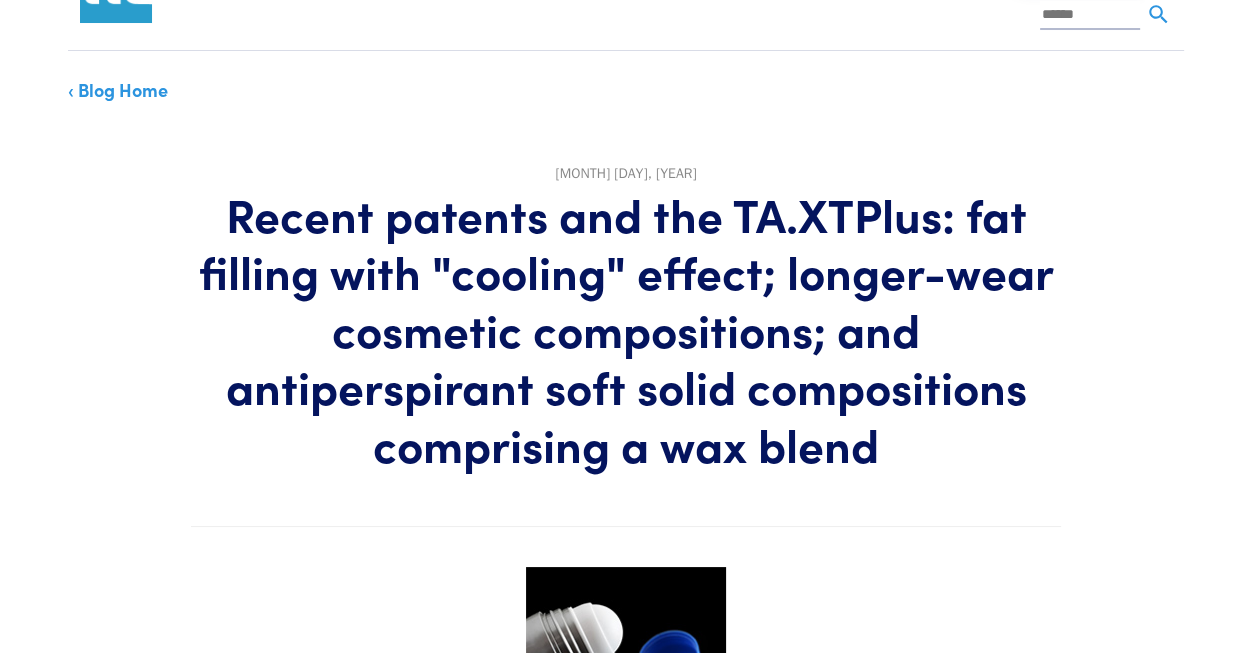 scroll, scrollTop: 0, scrollLeft: 0, axis: both 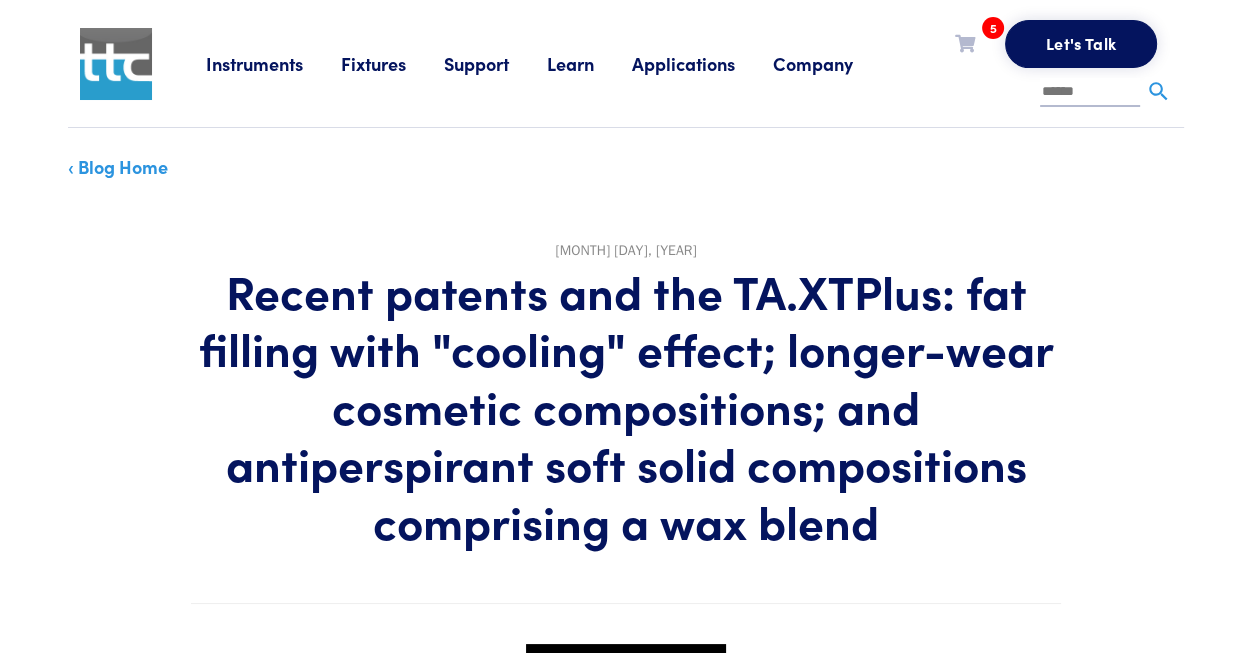 click at bounding box center (116, 64) 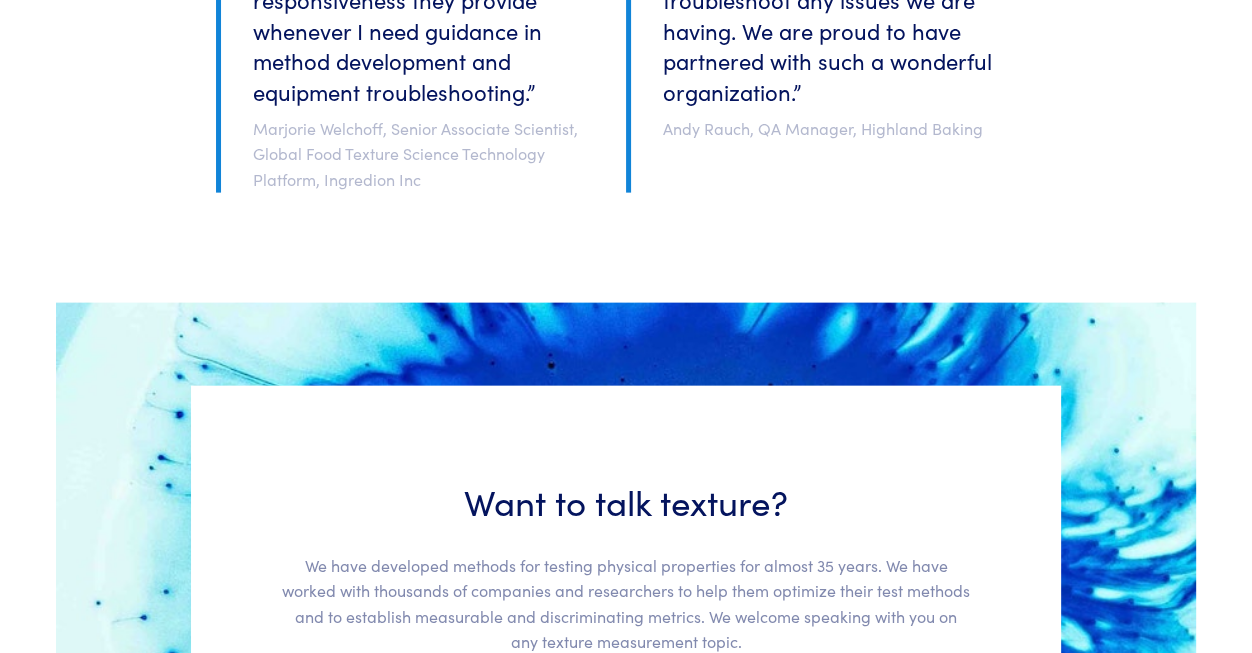 scroll, scrollTop: 4760, scrollLeft: 0, axis: vertical 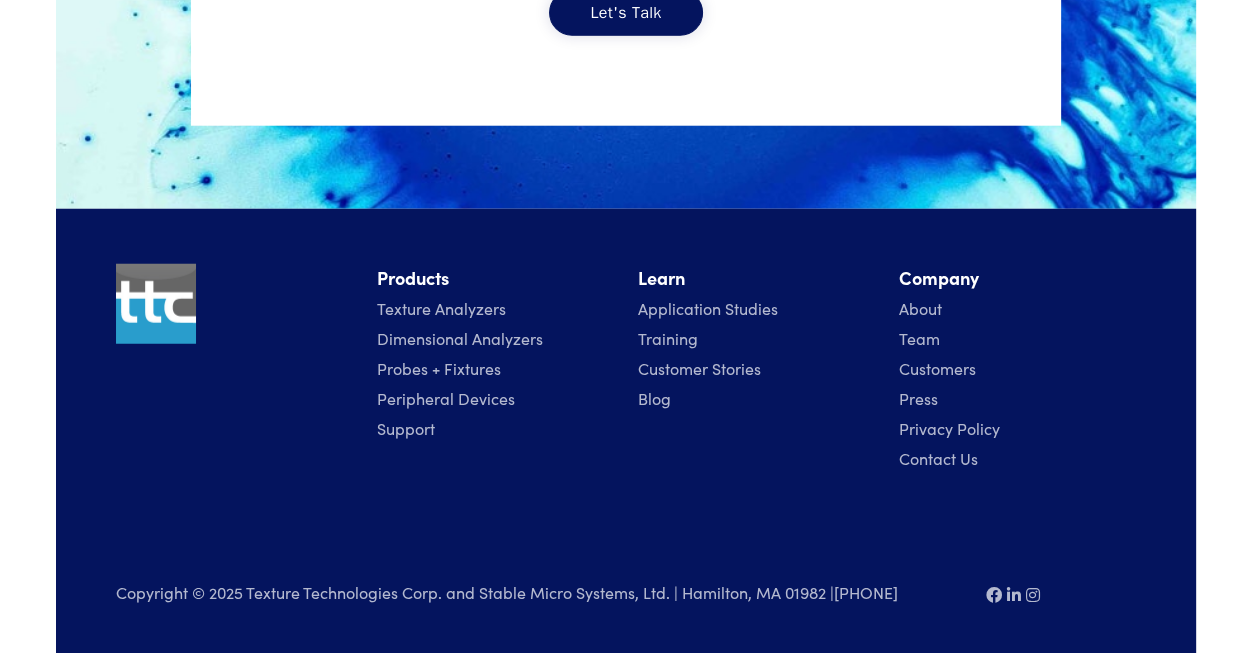click on "Customer Stories" at bounding box center [699, 368] 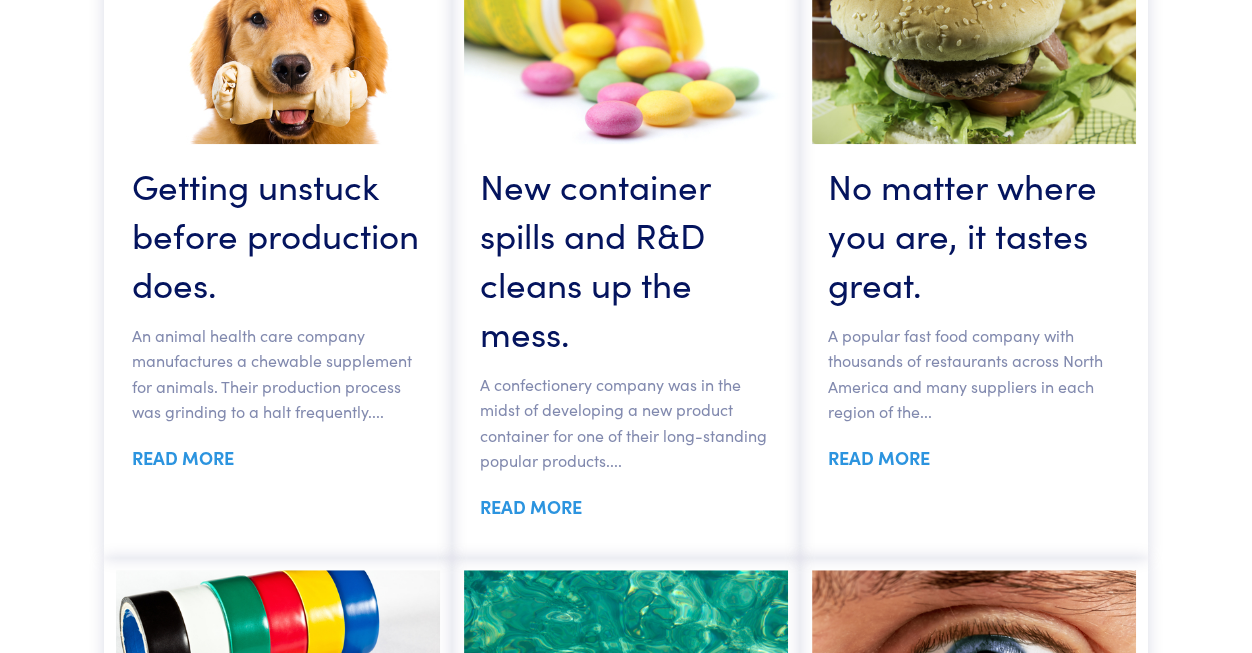 scroll, scrollTop: 1345, scrollLeft: 0, axis: vertical 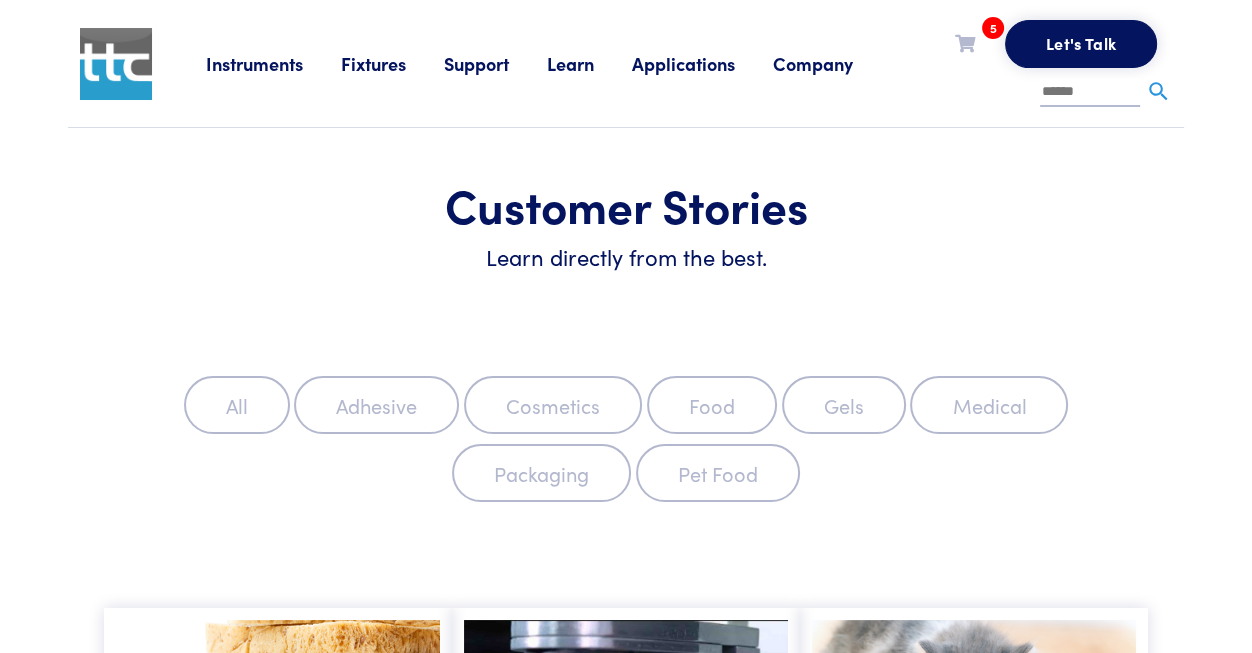 click at bounding box center [116, 64] 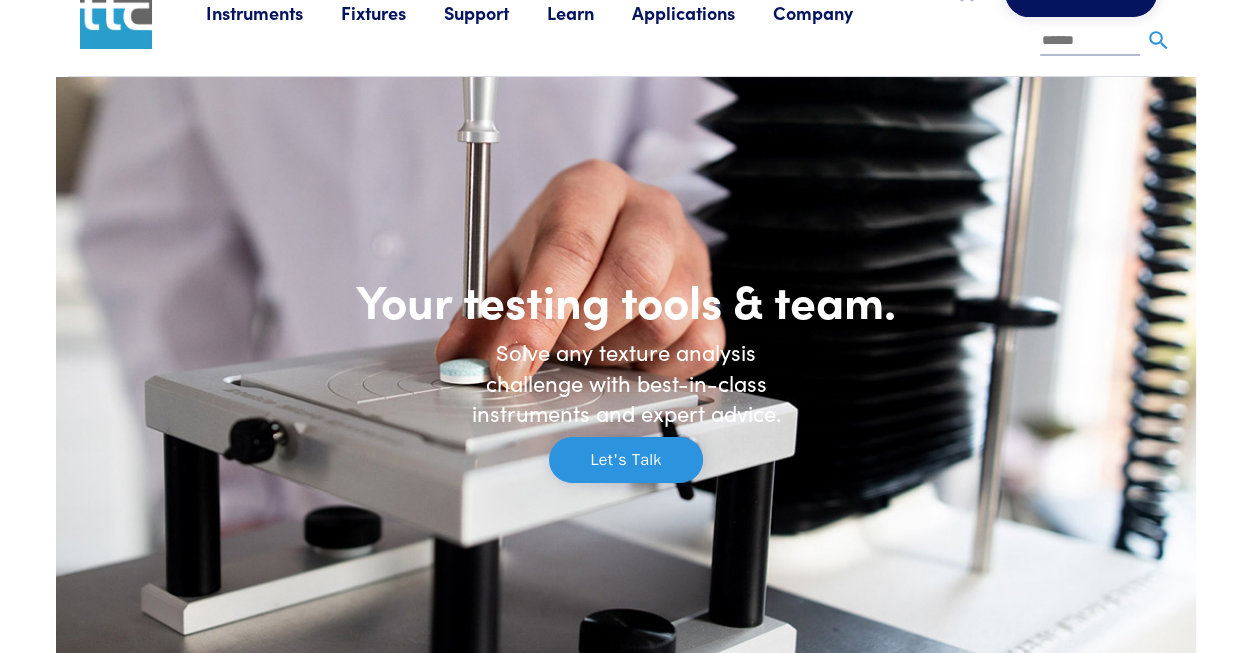 scroll, scrollTop: 0, scrollLeft: 0, axis: both 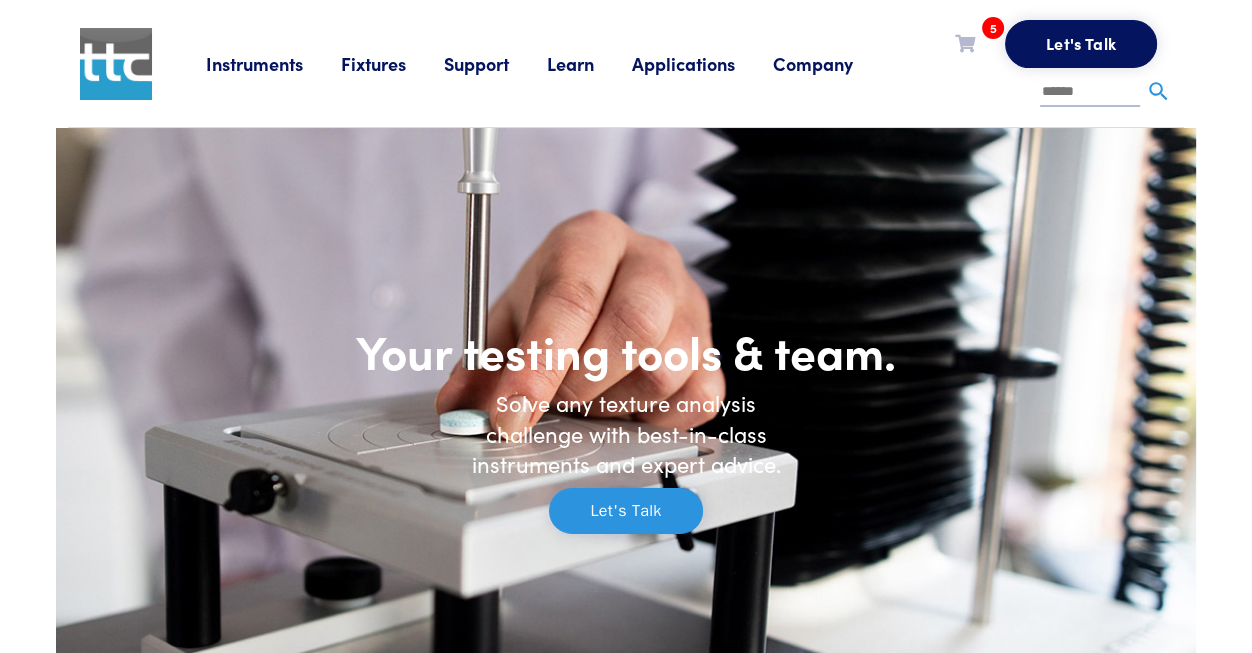 click on "Company" at bounding box center (832, 63) 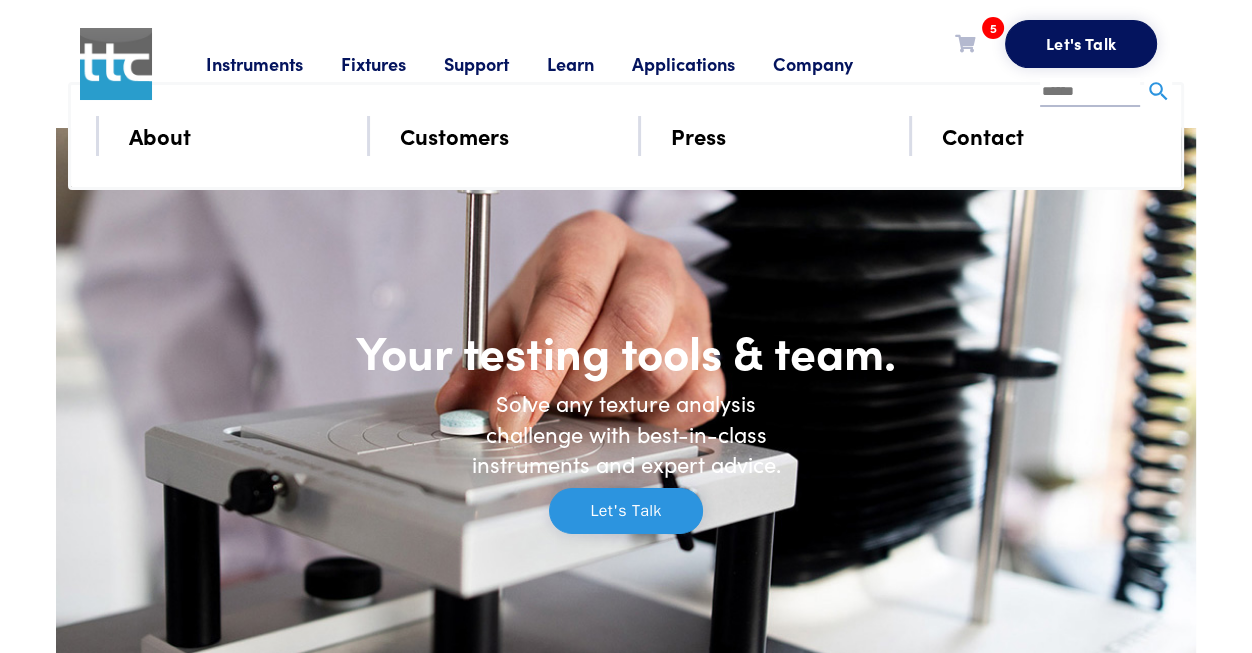 click on "Press" at bounding box center [698, 135] 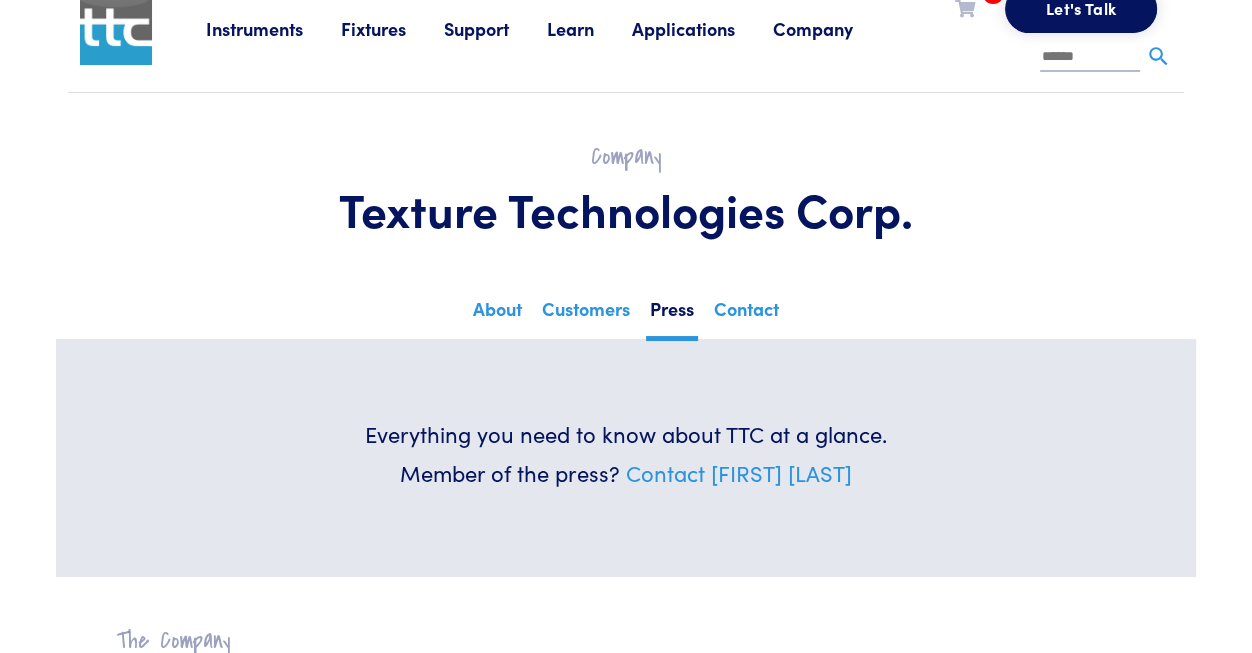 scroll, scrollTop: 19, scrollLeft: 0, axis: vertical 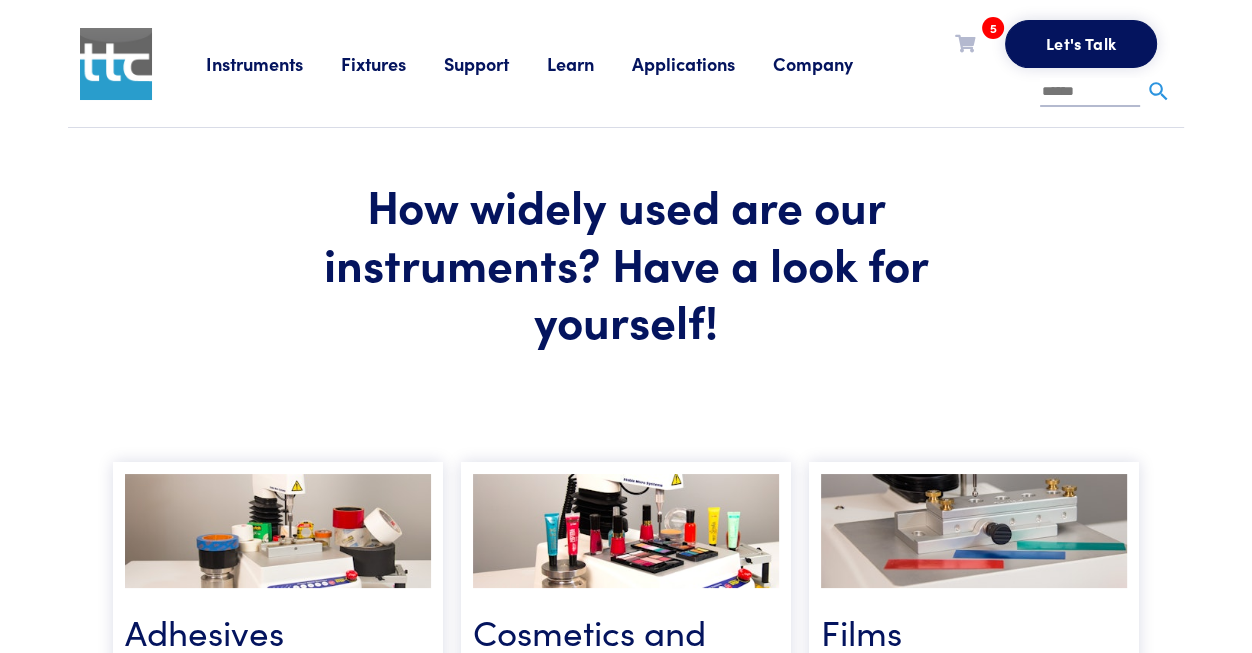 click on "Company" at bounding box center [832, 63] 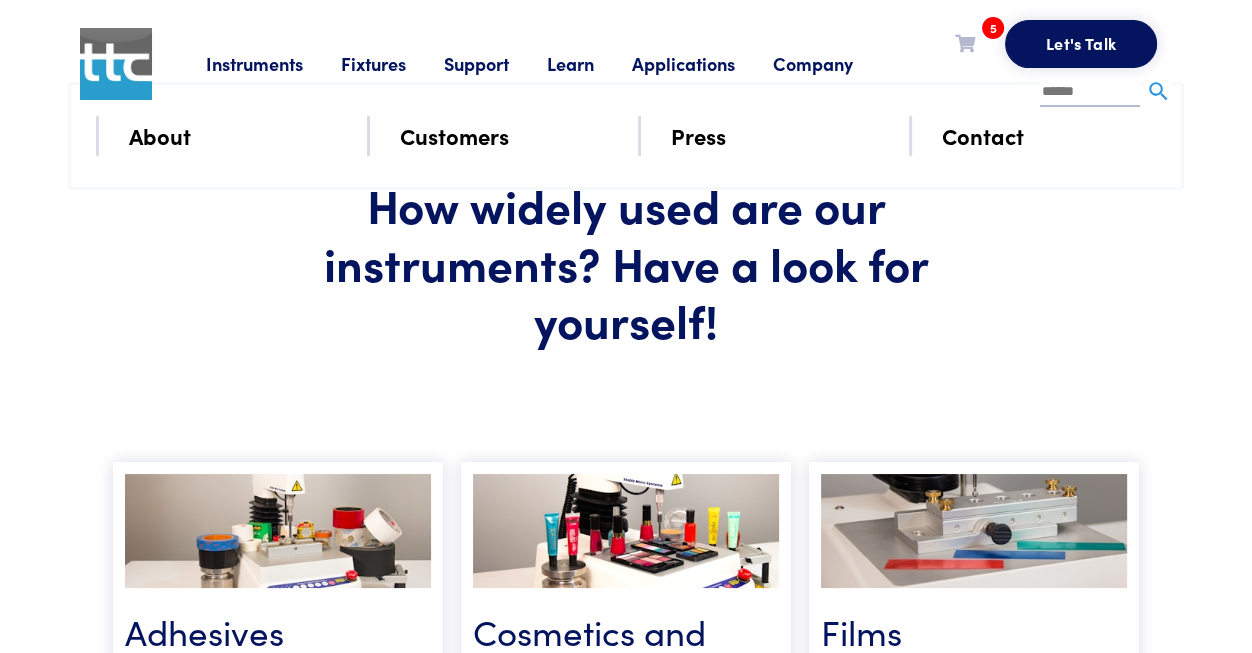click on "How widely used are our instruments? Have a look for yourself!" at bounding box center (626, 262) 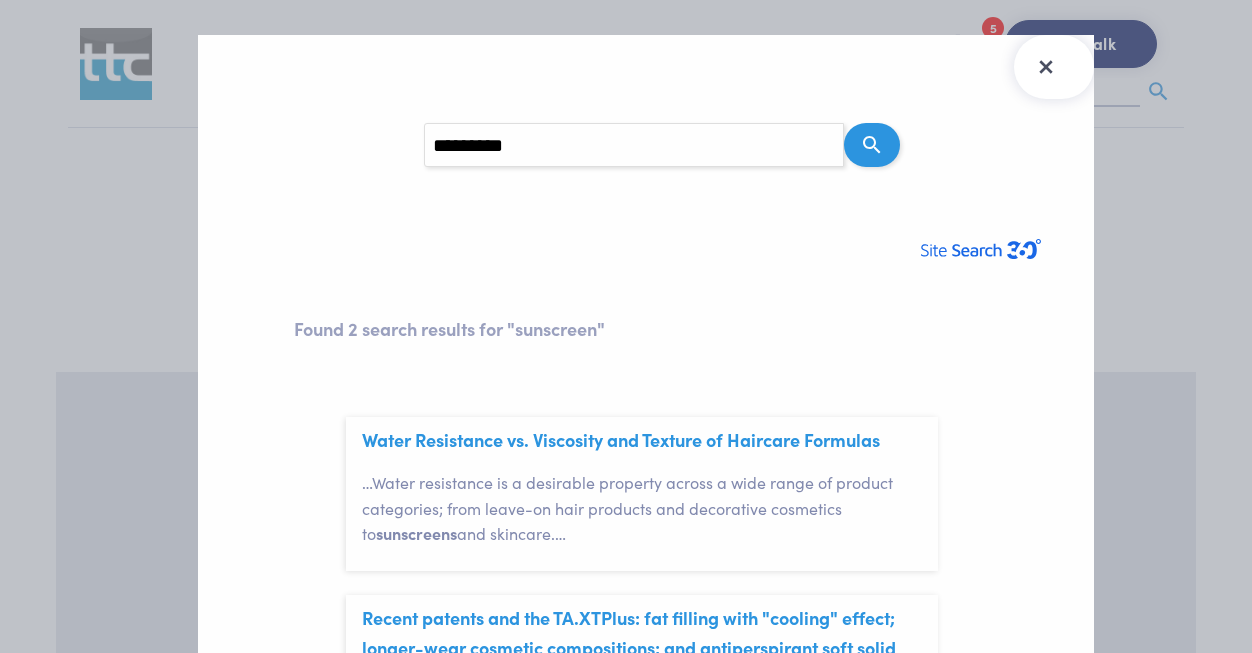 scroll, scrollTop: 0, scrollLeft: 0, axis: both 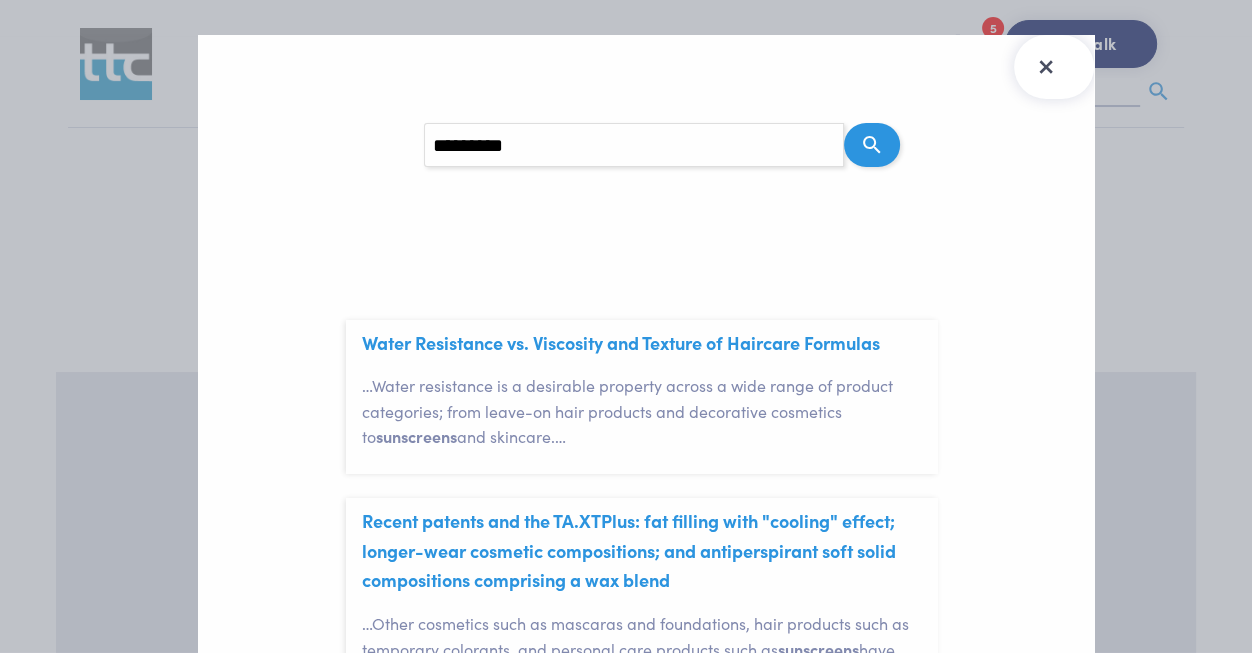 click 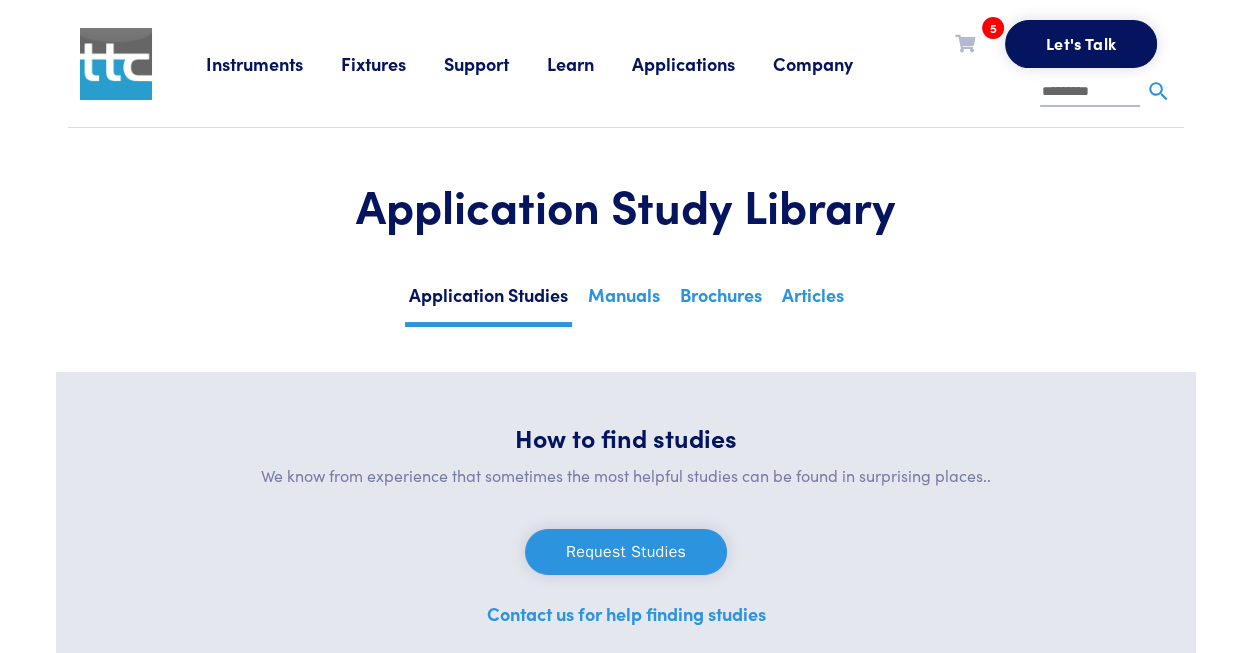 click on "Learn" at bounding box center (589, 63) 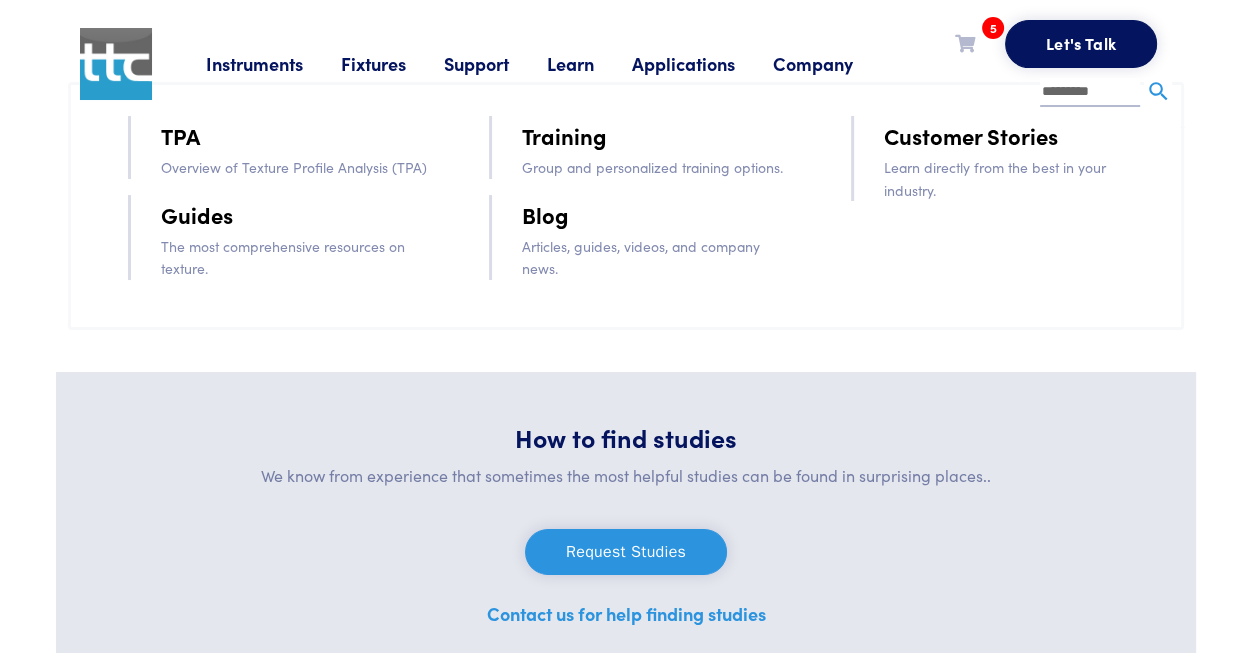 click on "Training" at bounding box center (564, 135) 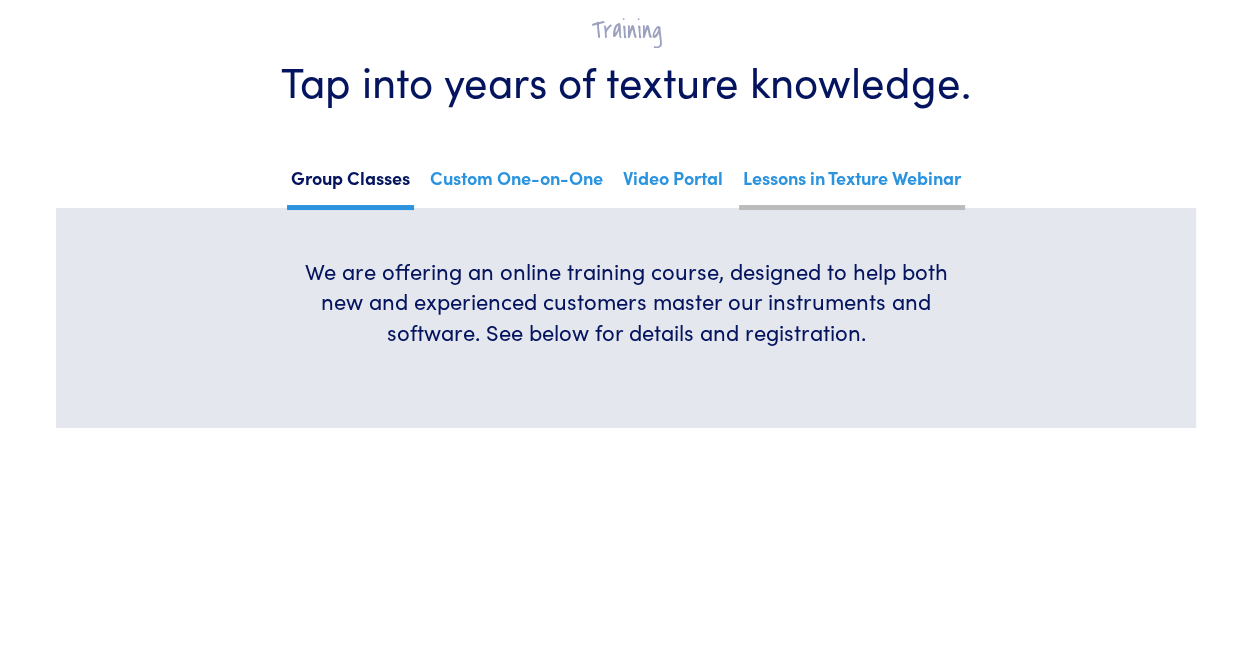 scroll, scrollTop: 152, scrollLeft: 0, axis: vertical 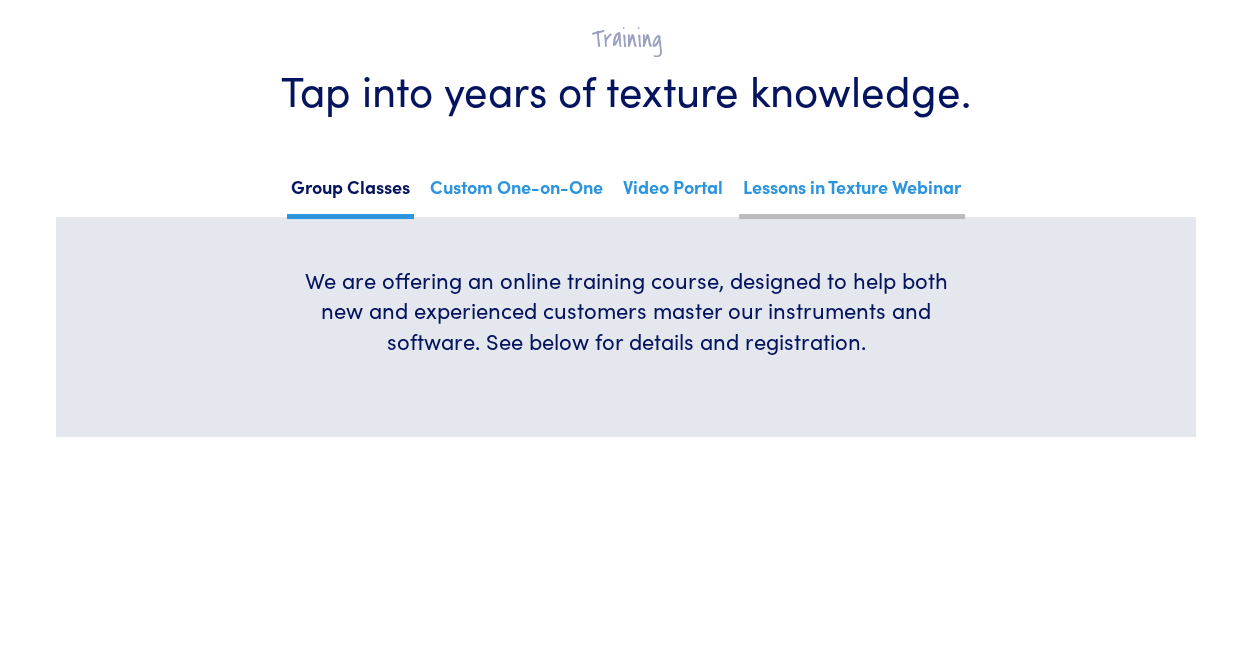 click on "Lessons in Texture Webinar" at bounding box center [852, 194] 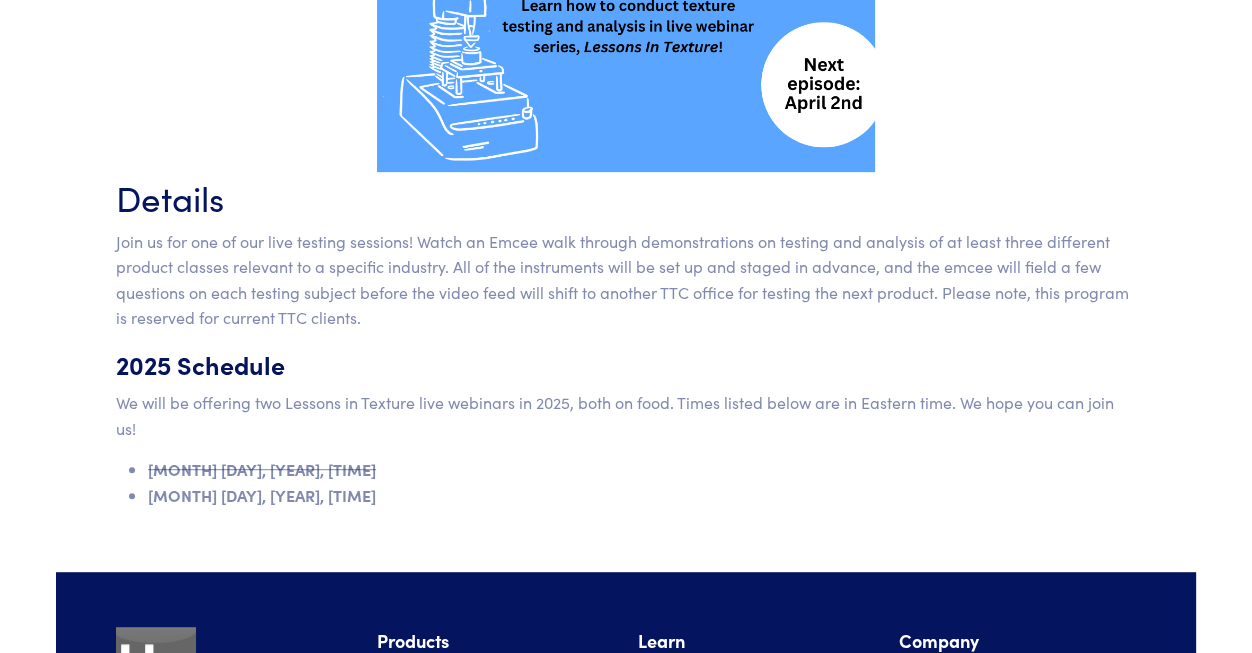 scroll, scrollTop: 830, scrollLeft: 0, axis: vertical 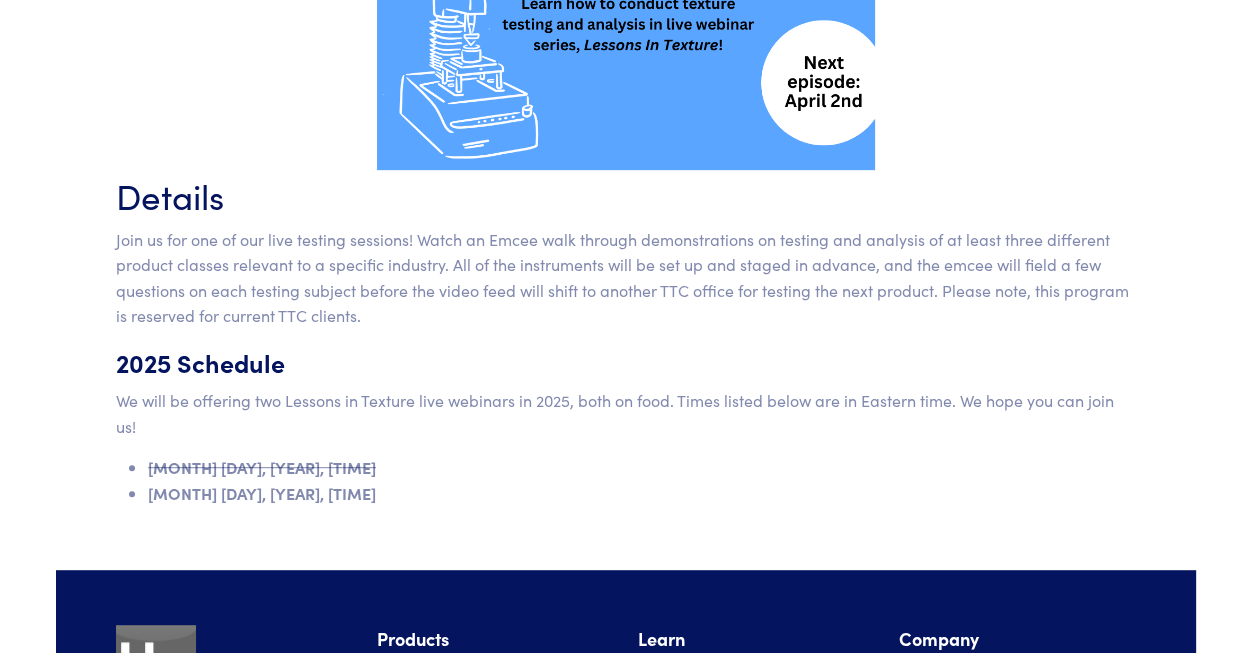 click on "[MONTH] [DAY], [YEAR], [TIME]" at bounding box center (642, 494) 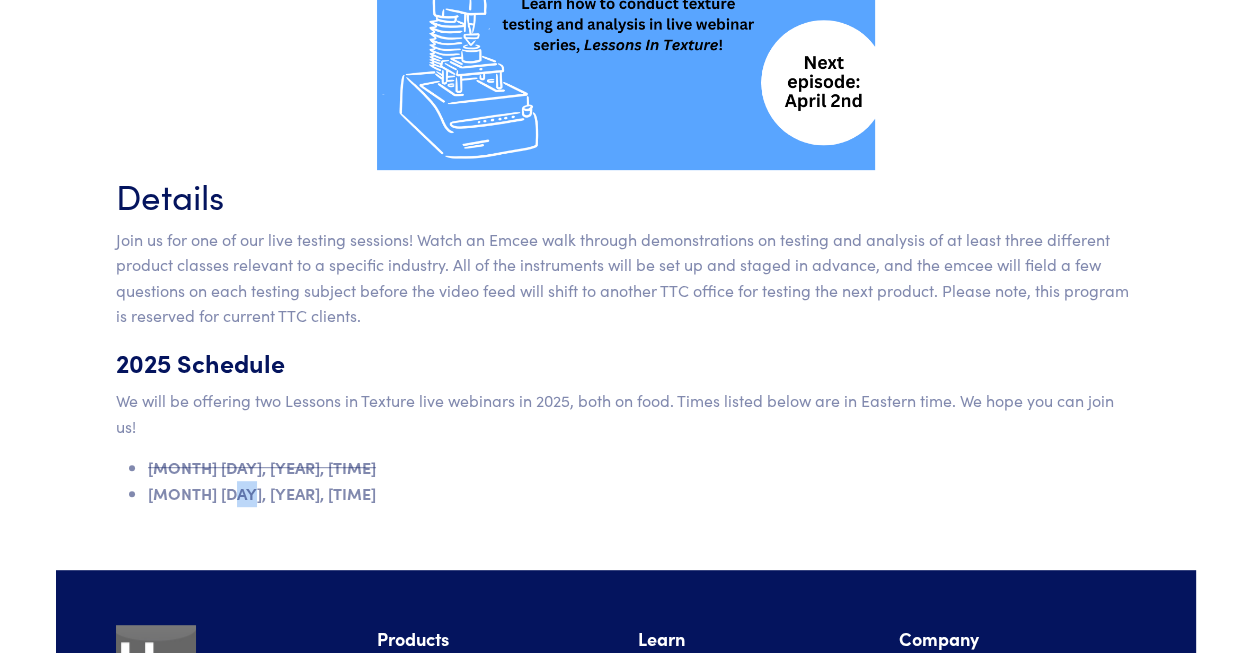 click on "[MONTH] [DAY], [YEAR], [TIME]" at bounding box center [642, 494] 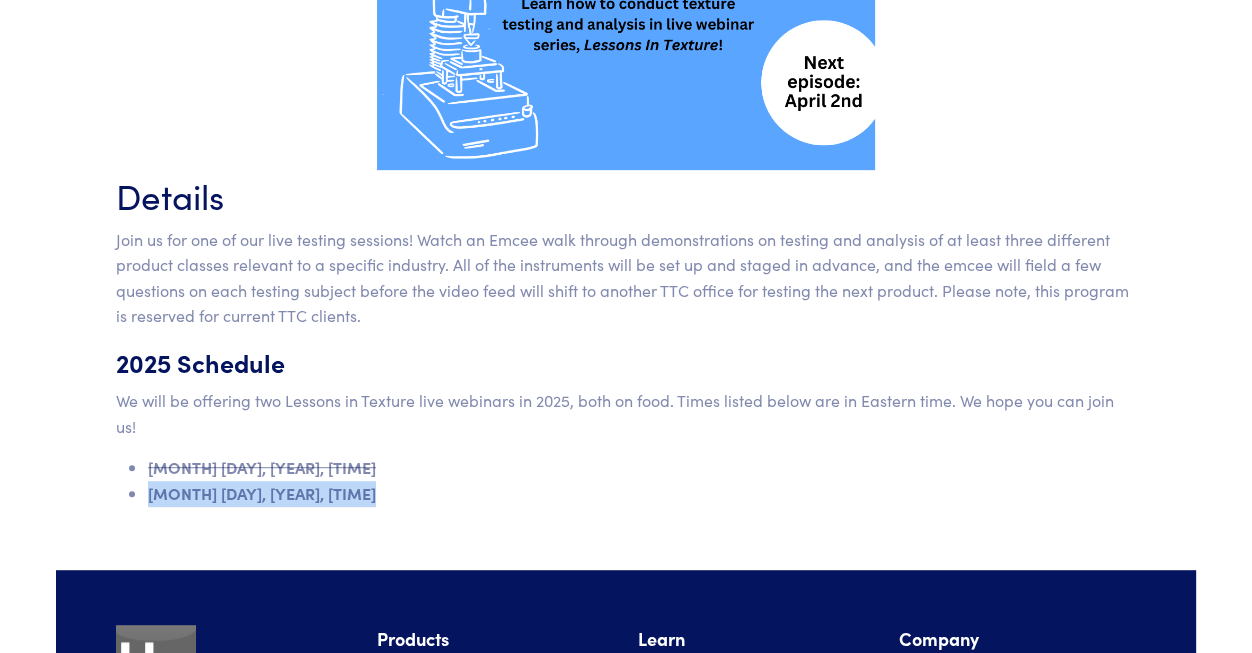click on "[MONTH] [DAY], [YEAR], [TIME]" at bounding box center (642, 494) 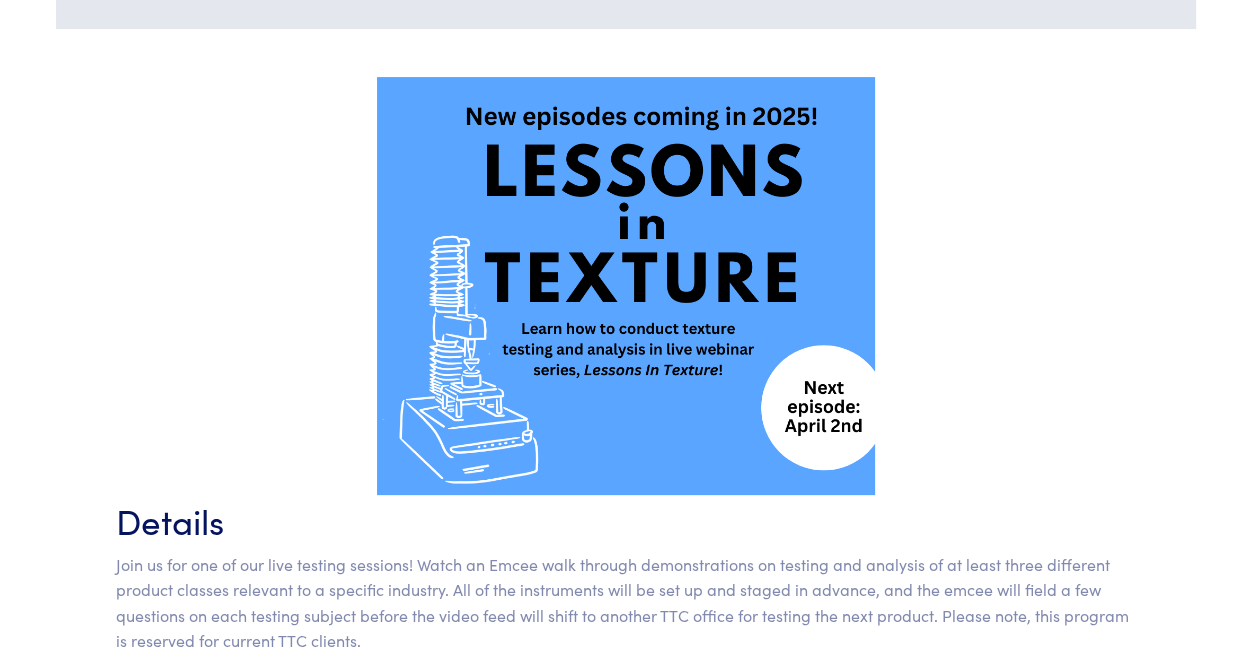 scroll, scrollTop: 539, scrollLeft: 0, axis: vertical 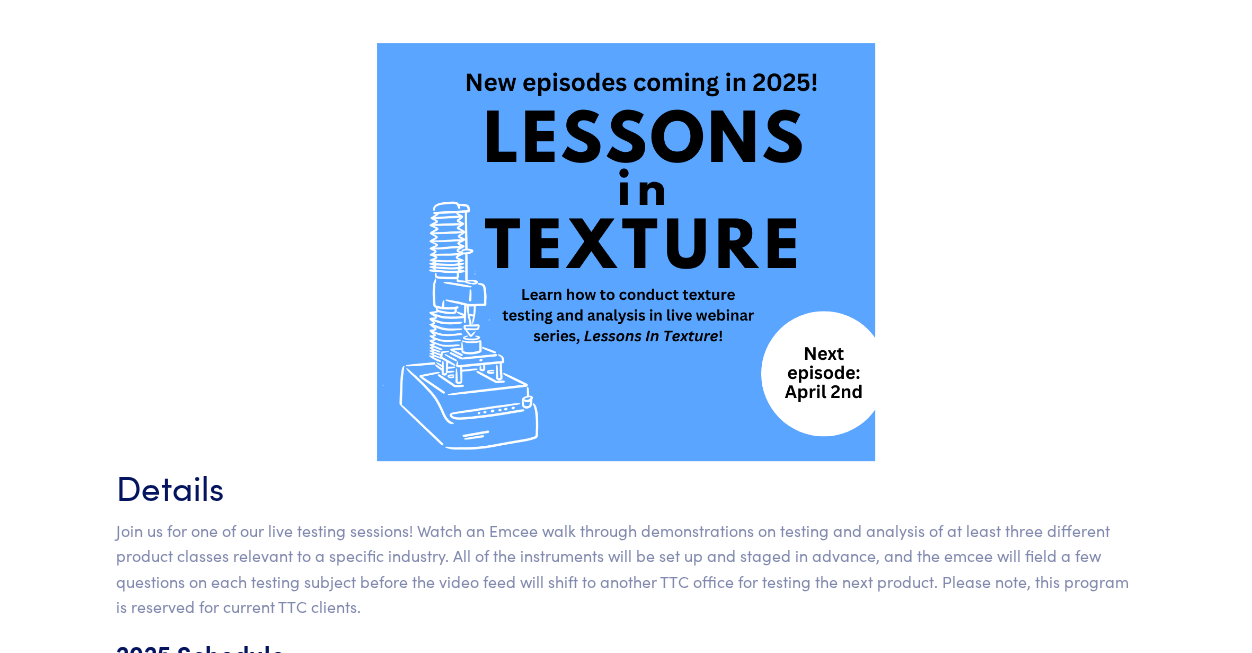 click on "Join us for one of our live testing sessions! Watch an Emcee walk through demonstrations on testing and analysis of at least three different product classes relevant to a specific industry. All of the instruments will be set up and staged in advance, and the emcee will field a few questions on each testing subject before the video feed will shift to another TTC office for testing the next product. Please note, this program is reserved for current TTC clients." at bounding box center [626, 569] 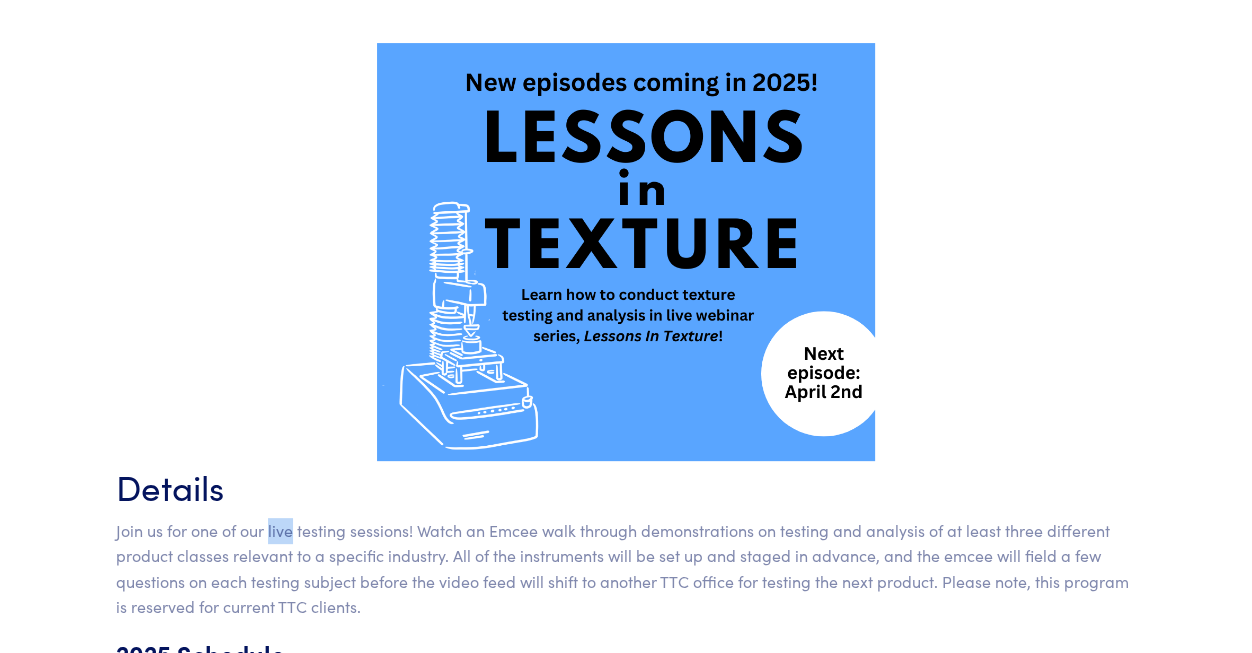 click on "Join us for one of our live testing sessions! Watch an Emcee walk through demonstrations on testing and analysis of at least three different product classes relevant to a specific industry. All of the instruments will be set up and staged in advance, and the emcee will field a few questions on each testing subject before the video feed will shift to another TTC office for testing the next product. Please note, this program is reserved for current TTC clients." at bounding box center [626, 569] 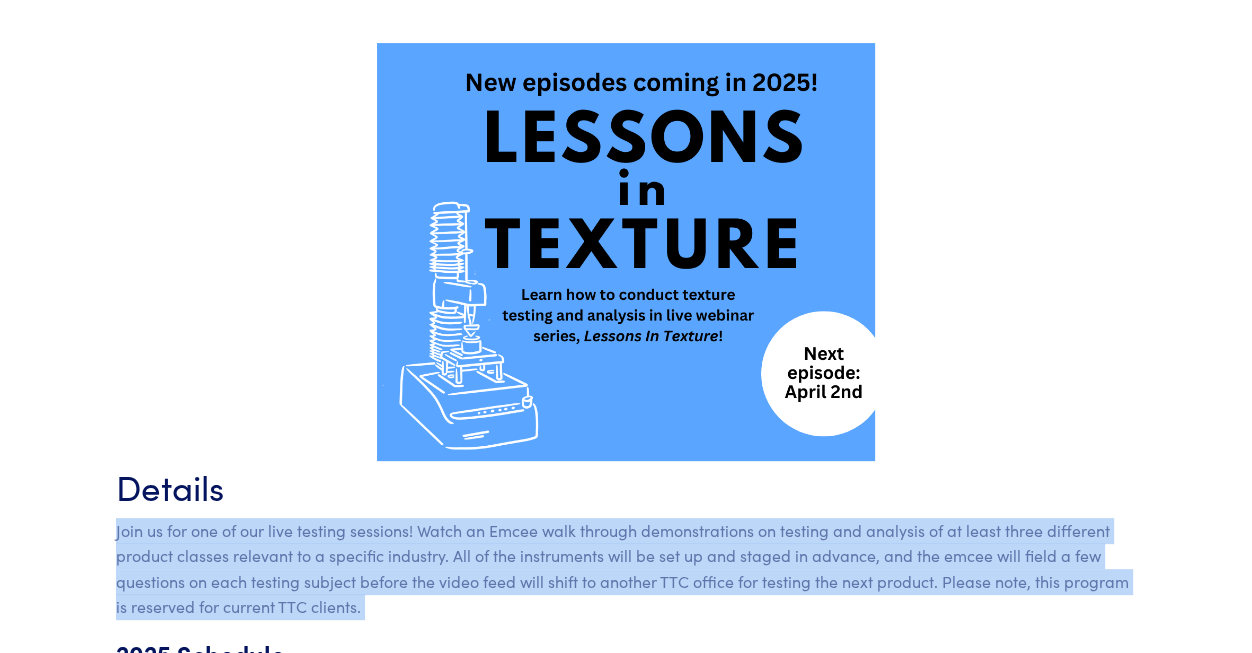 click on "Join us for one of our live testing sessions! Watch an Emcee walk through demonstrations on testing and analysis of at least three different product classes relevant to a specific industry. All of the instruments will be set up and staged in advance, and the emcee will field a few questions on each testing subject before the video feed will shift to another TTC office for testing the next product. Please note, this program is reserved for current TTC clients." at bounding box center [626, 569] 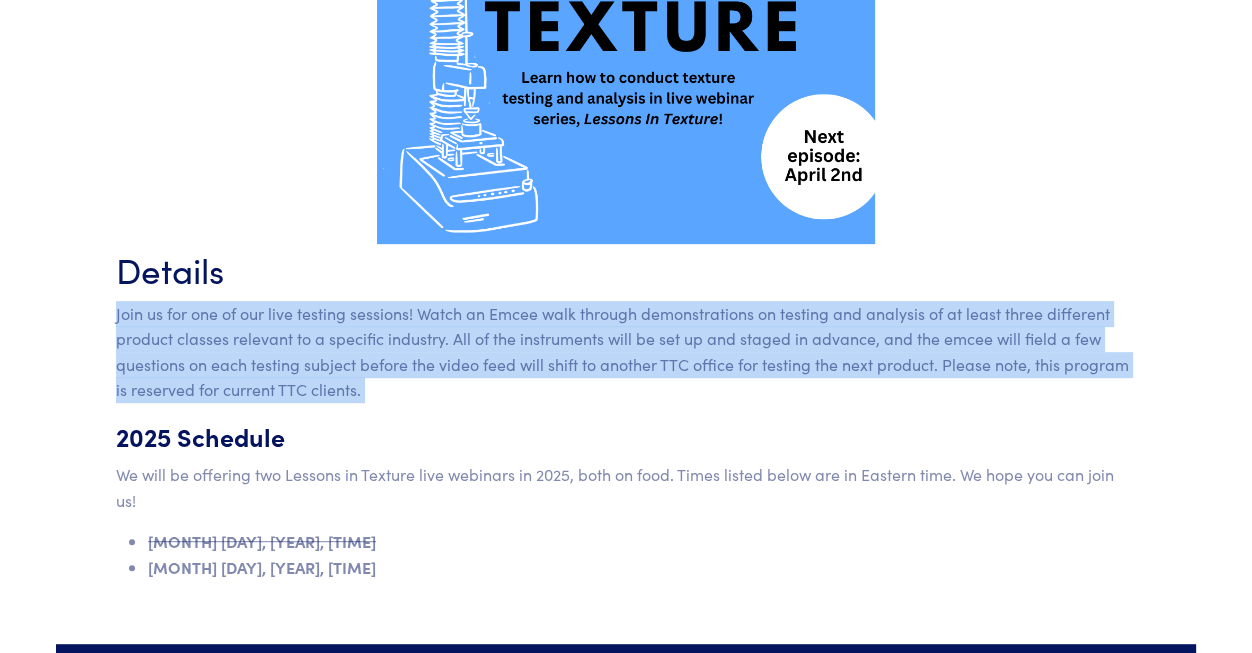 scroll, scrollTop: 948, scrollLeft: 0, axis: vertical 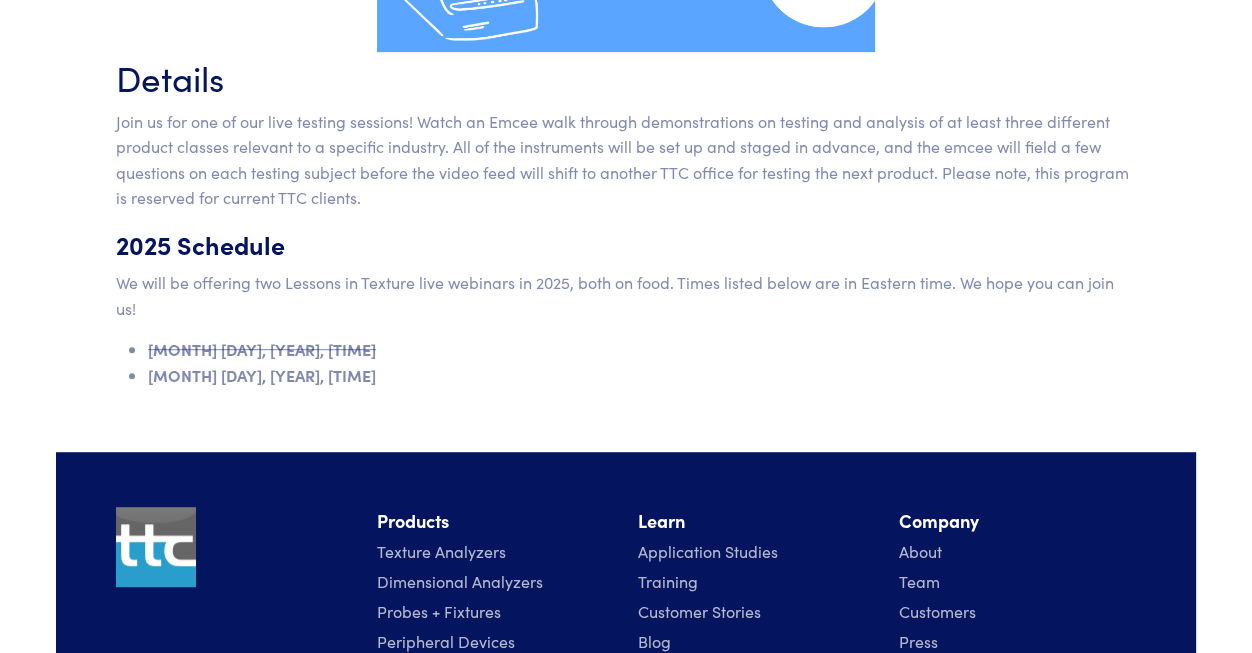 click on "[MONTH] [DAY], [YEAR], [TIME]" at bounding box center [642, 376] 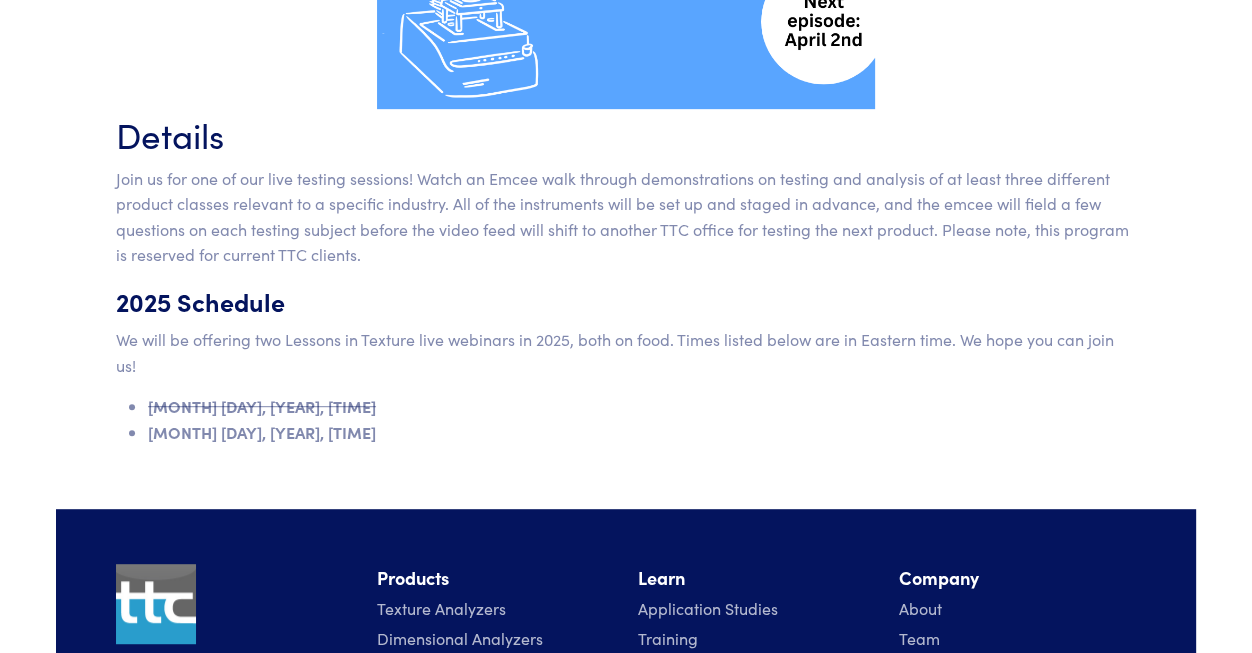 scroll, scrollTop: 877, scrollLeft: 0, axis: vertical 